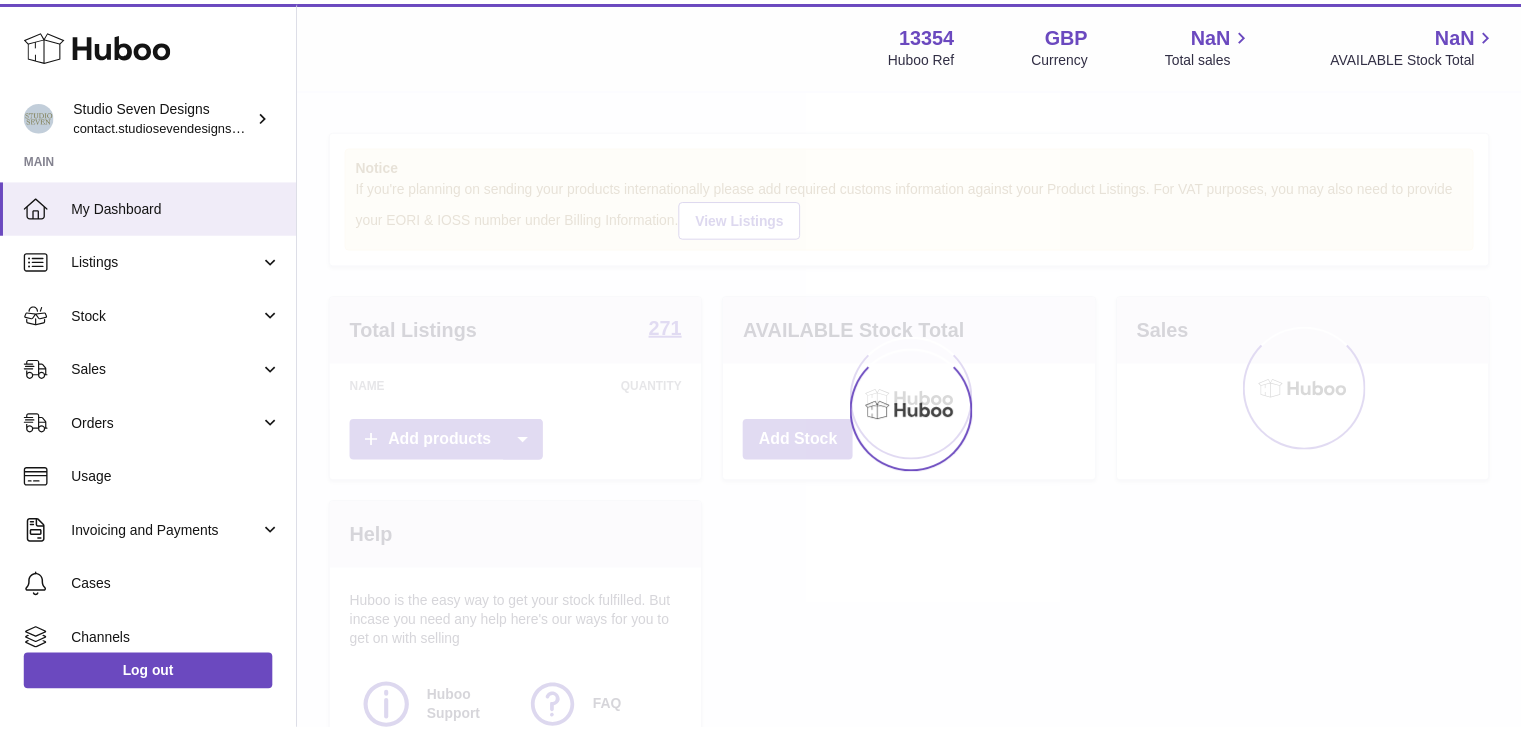 scroll, scrollTop: 0, scrollLeft: 0, axis: both 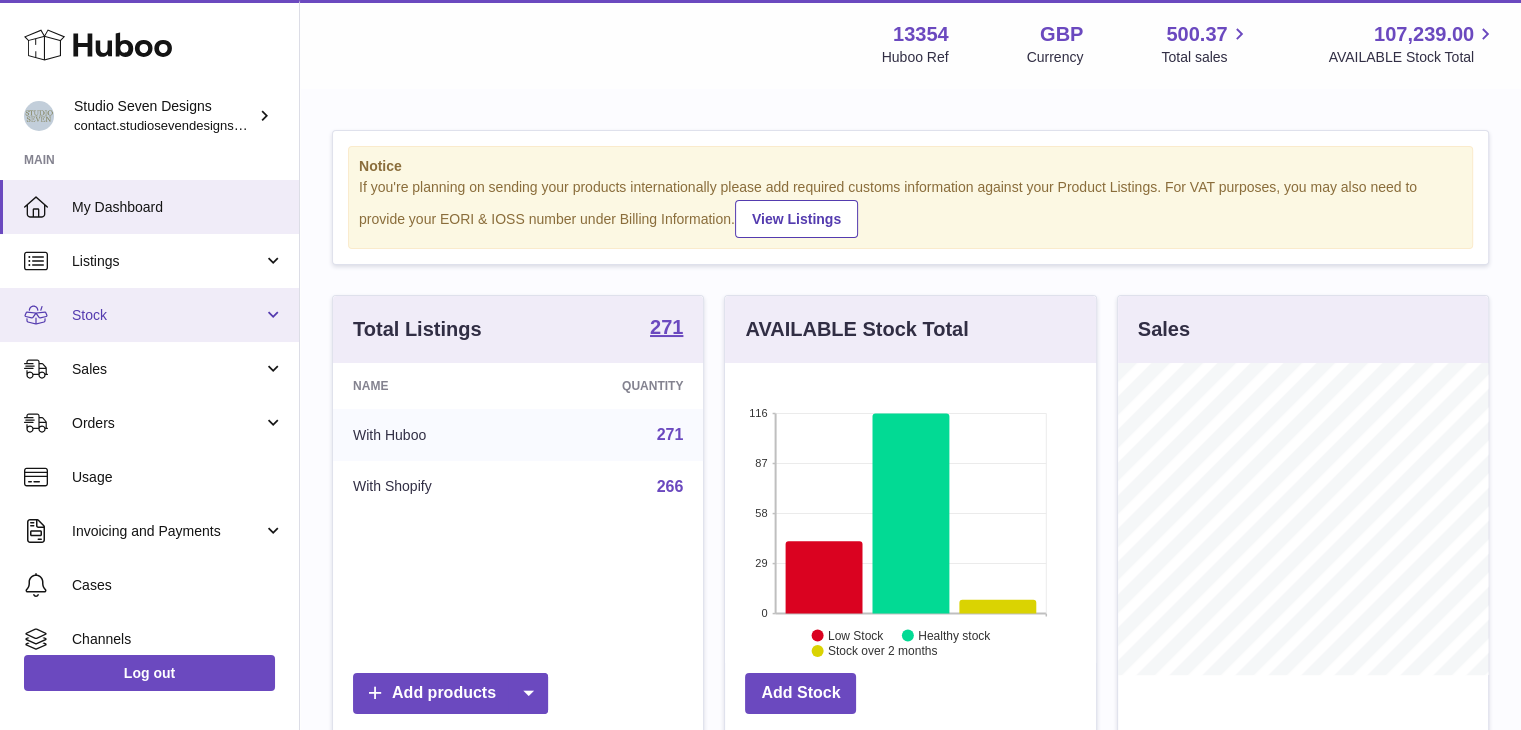 click on "Stock" at bounding box center [149, 315] 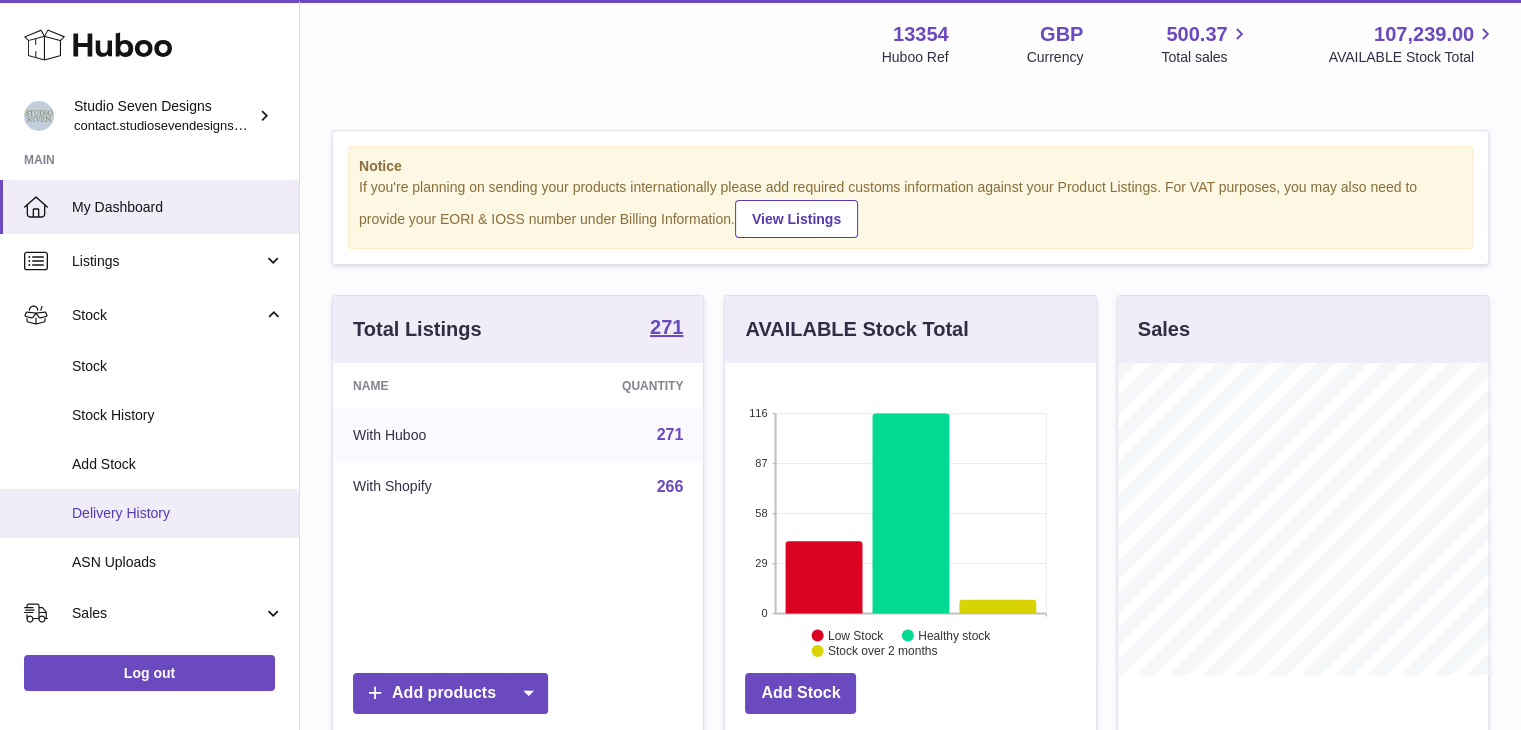 click on "Delivery History" at bounding box center (178, 513) 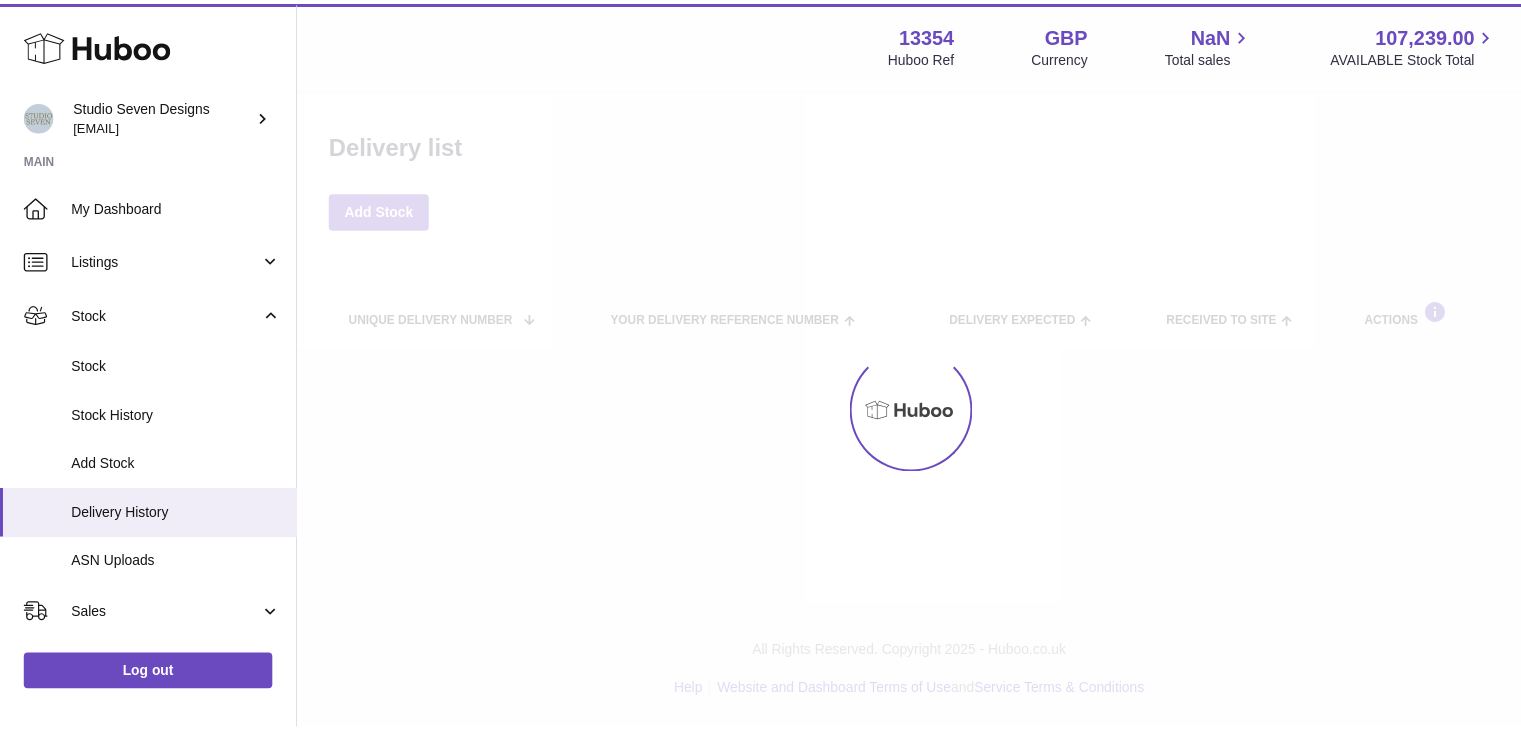 scroll, scrollTop: 0, scrollLeft: 0, axis: both 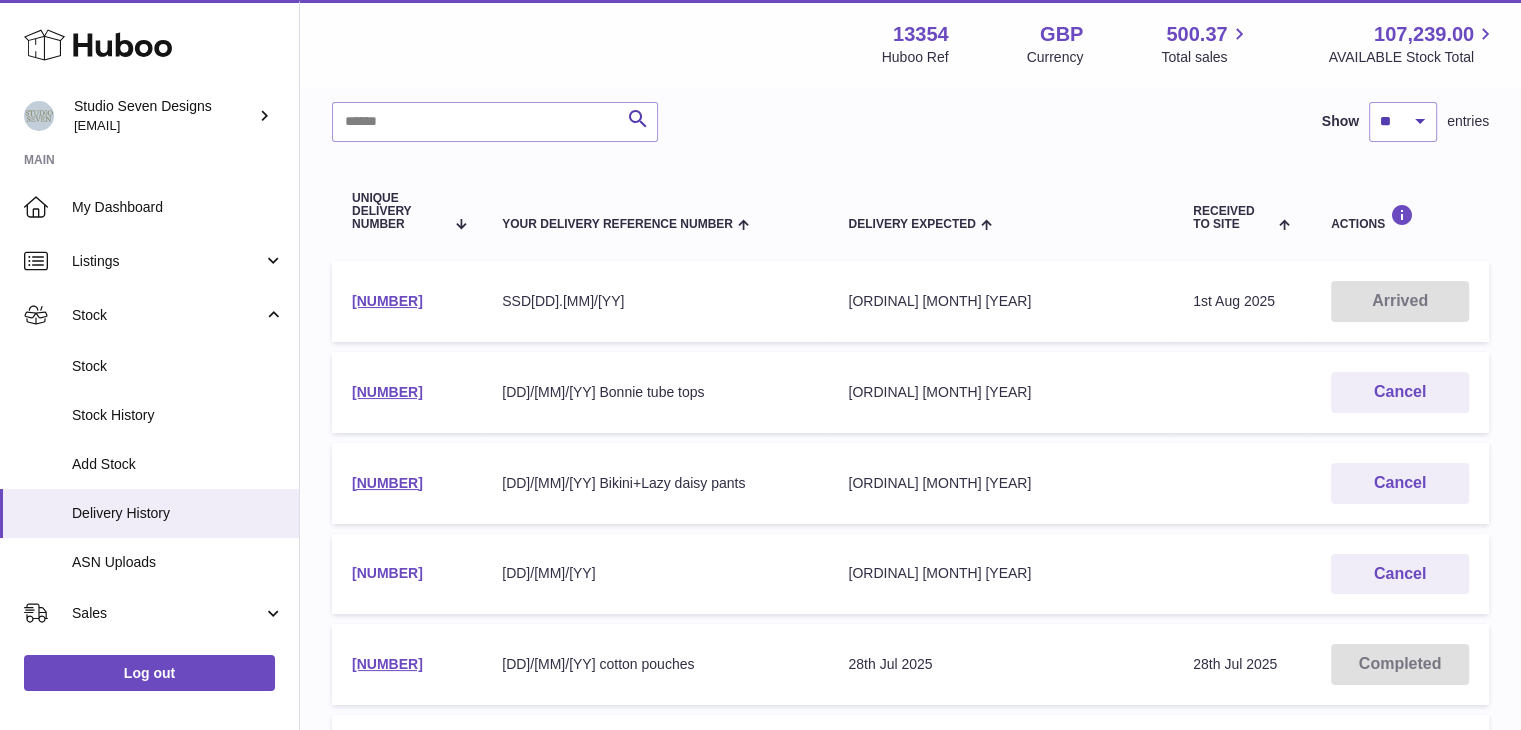 click on "[NUMBER]" at bounding box center [387, 573] 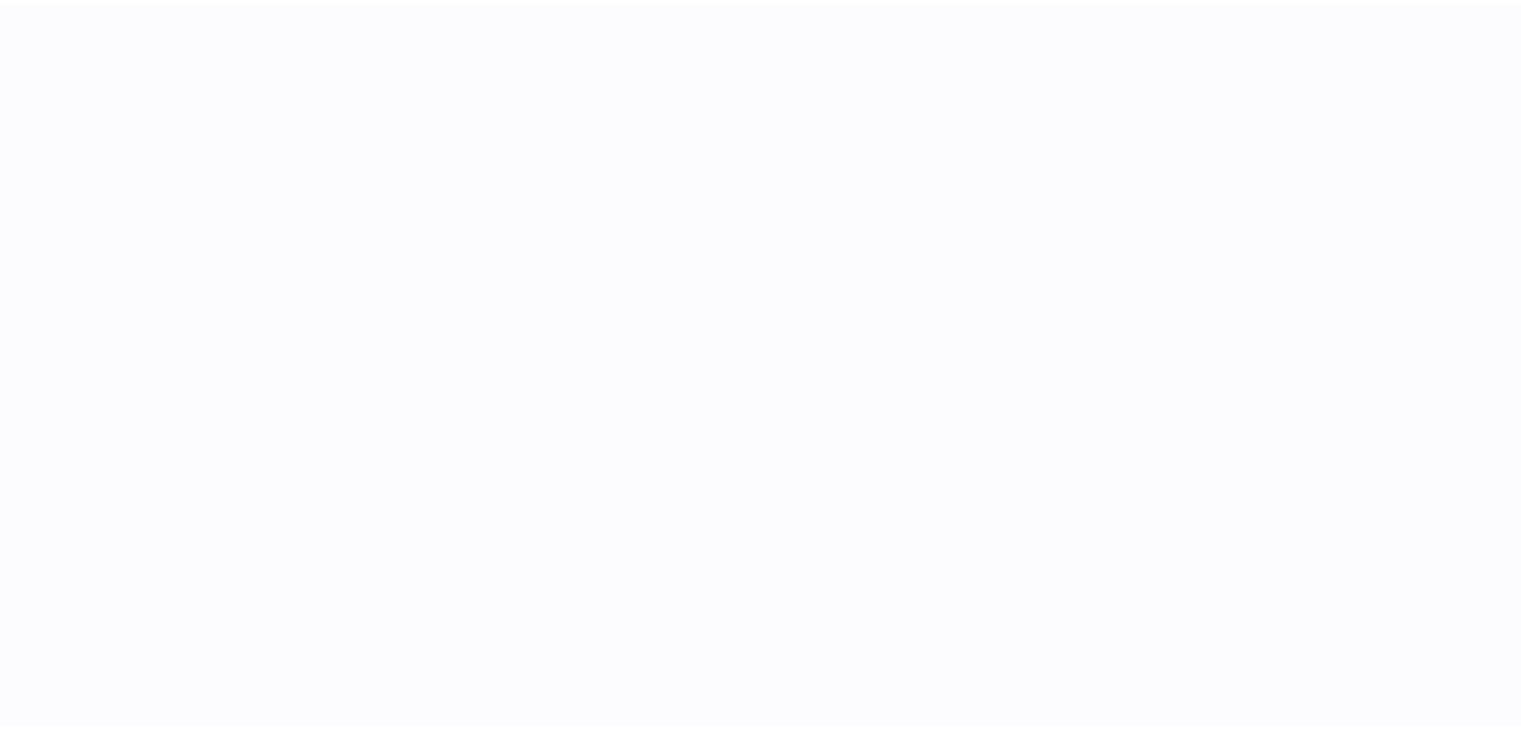 scroll, scrollTop: 0, scrollLeft: 0, axis: both 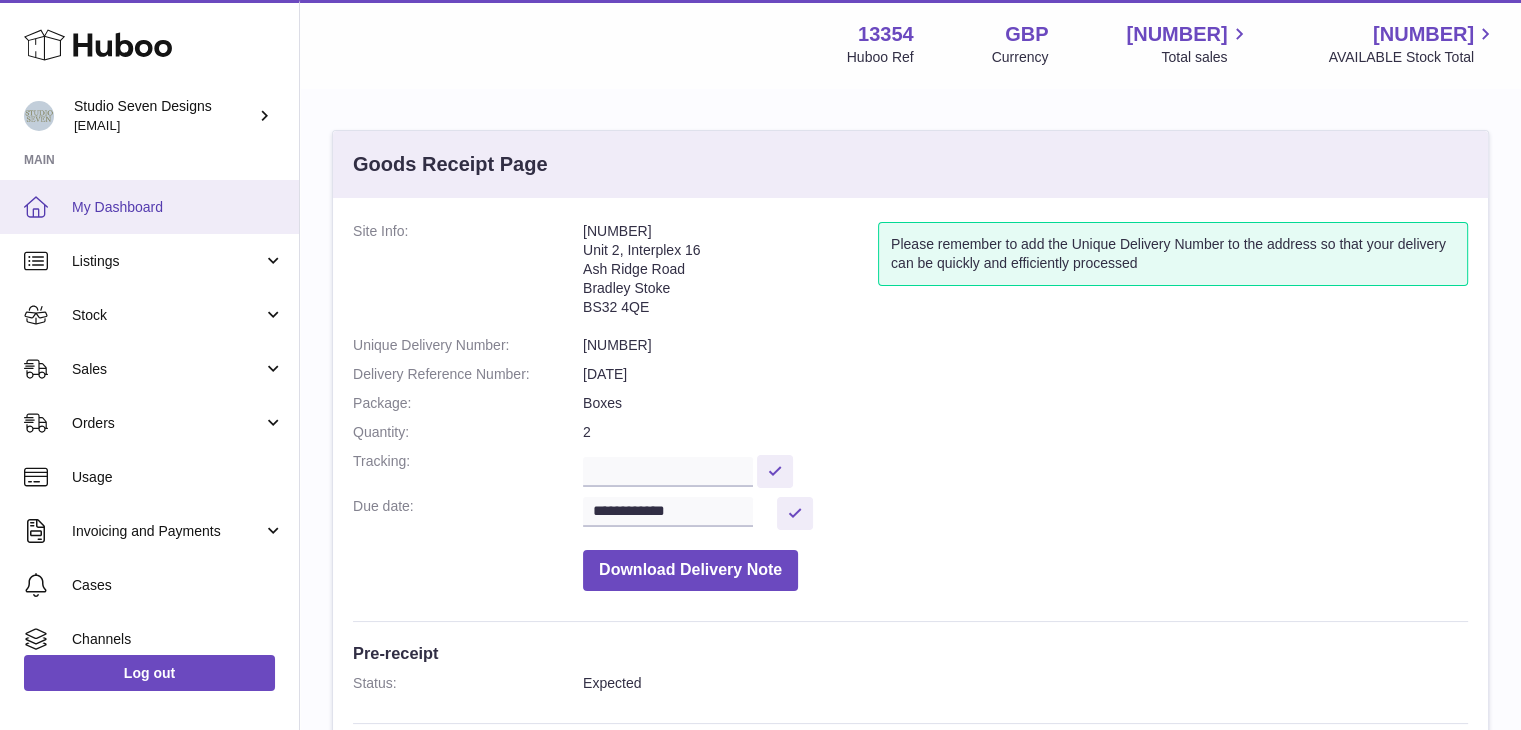 click on "My Dashboard" at bounding box center (178, 207) 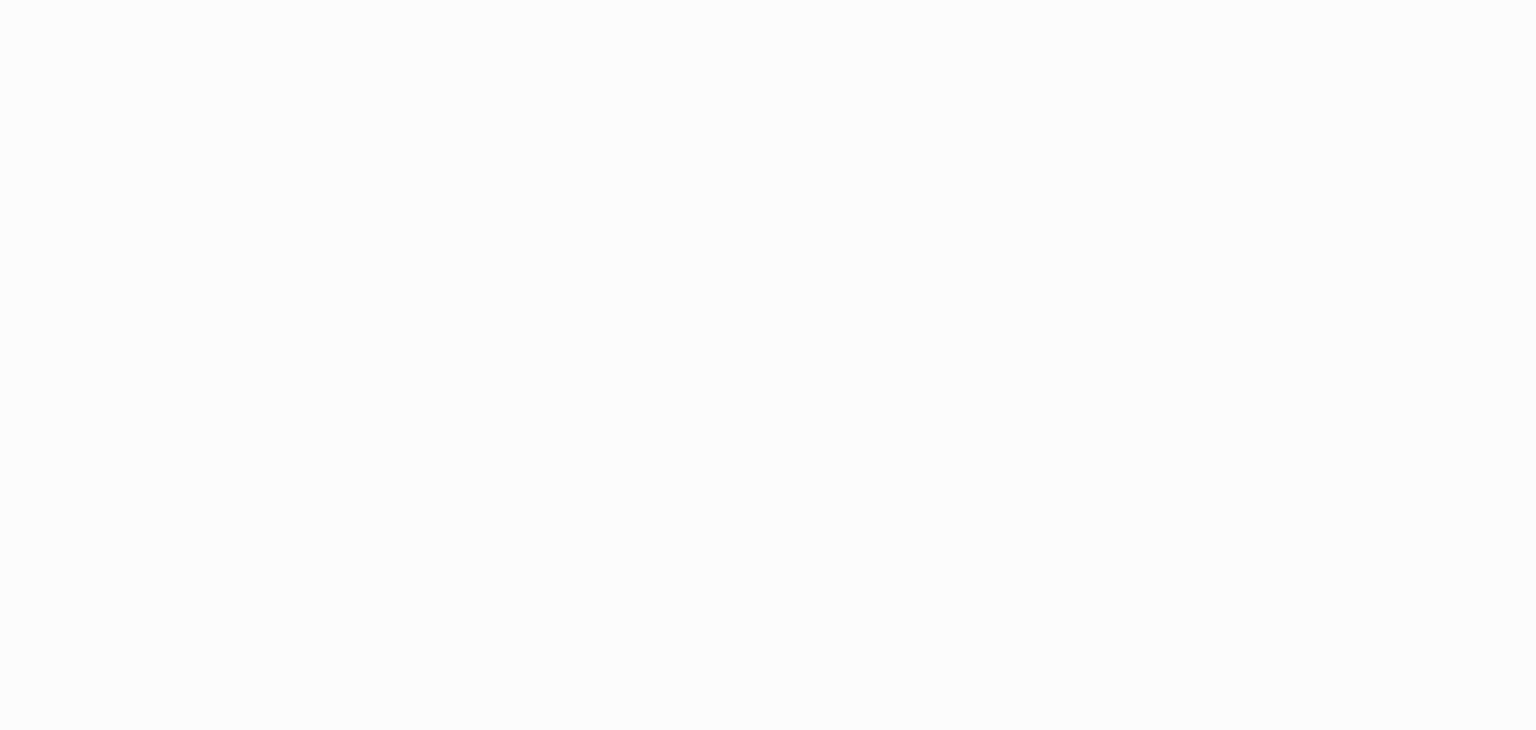 scroll, scrollTop: 0, scrollLeft: 0, axis: both 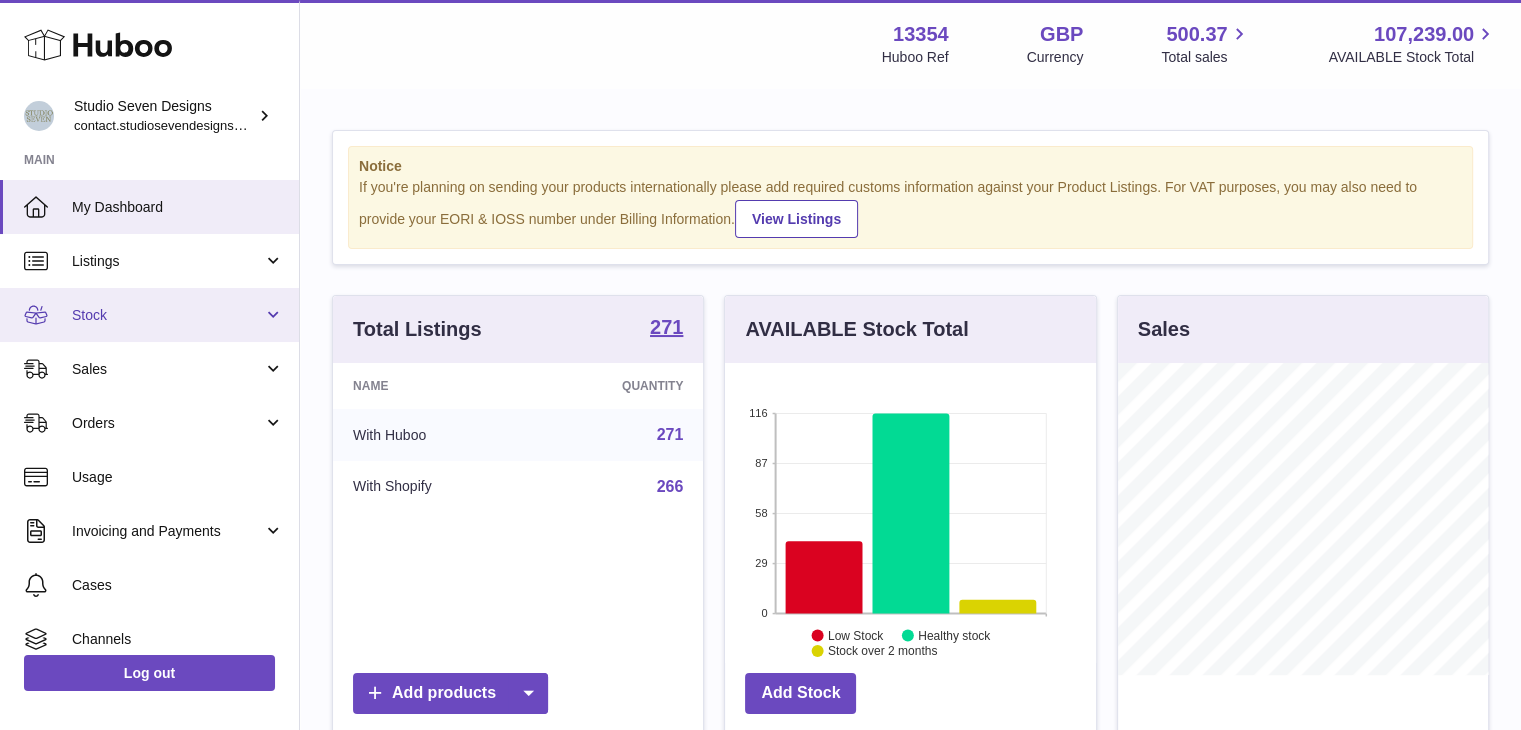 click on "Stock" at bounding box center (149, 315) 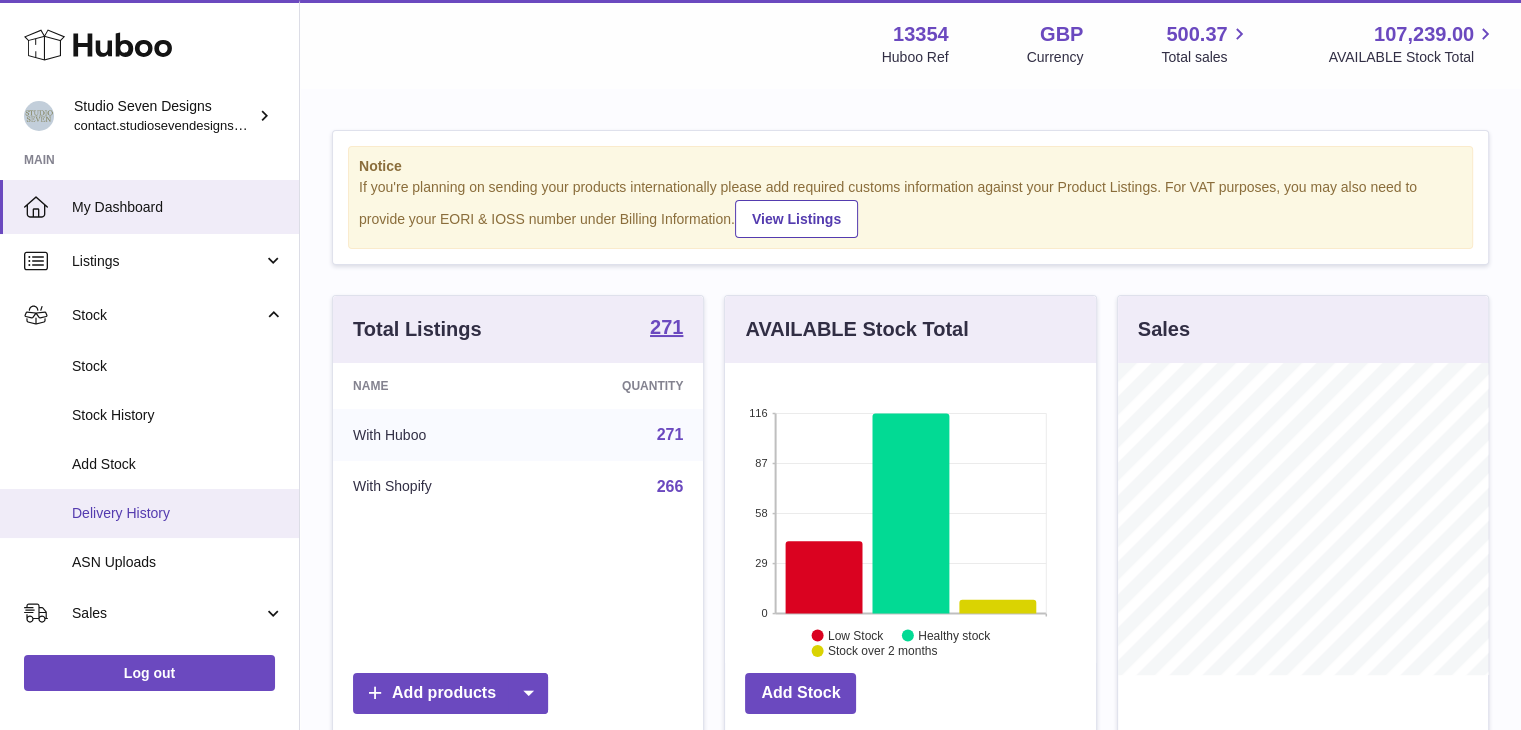 click on "Delivery History" at bounding box center [178, 513] 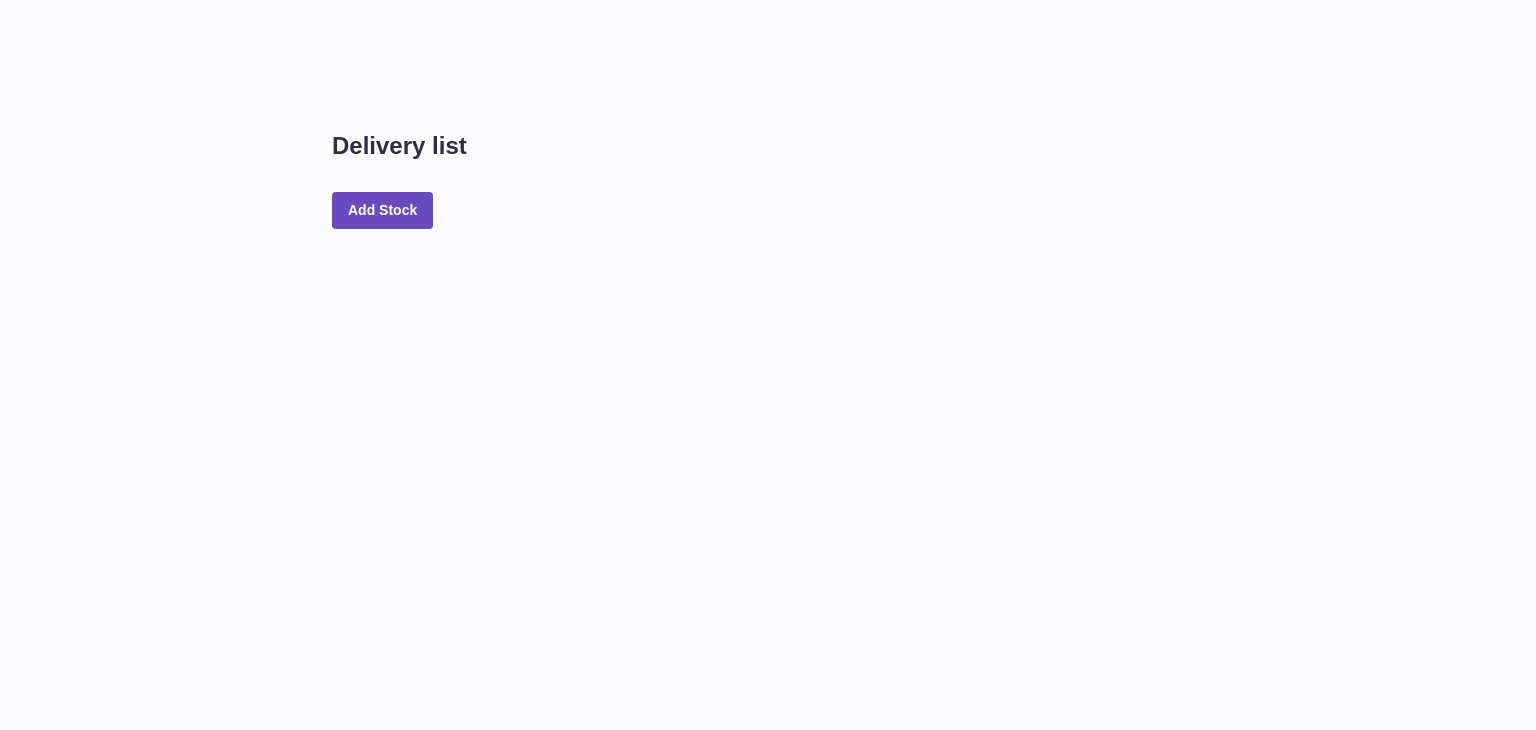 scroll, scrollTop: 0, scrollLeft: 0, axis: both 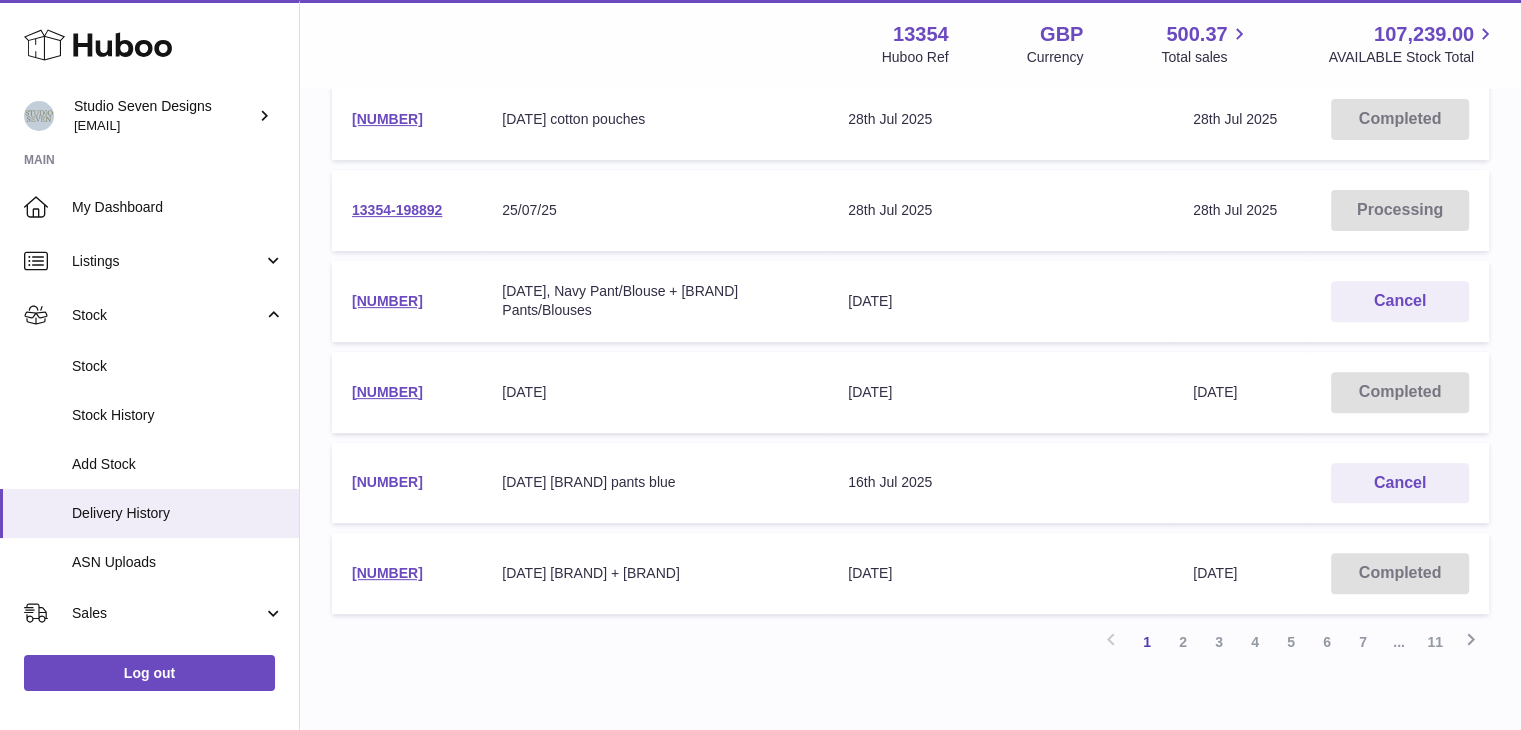 click on "13354-198263" at bounding box center (387, 482) 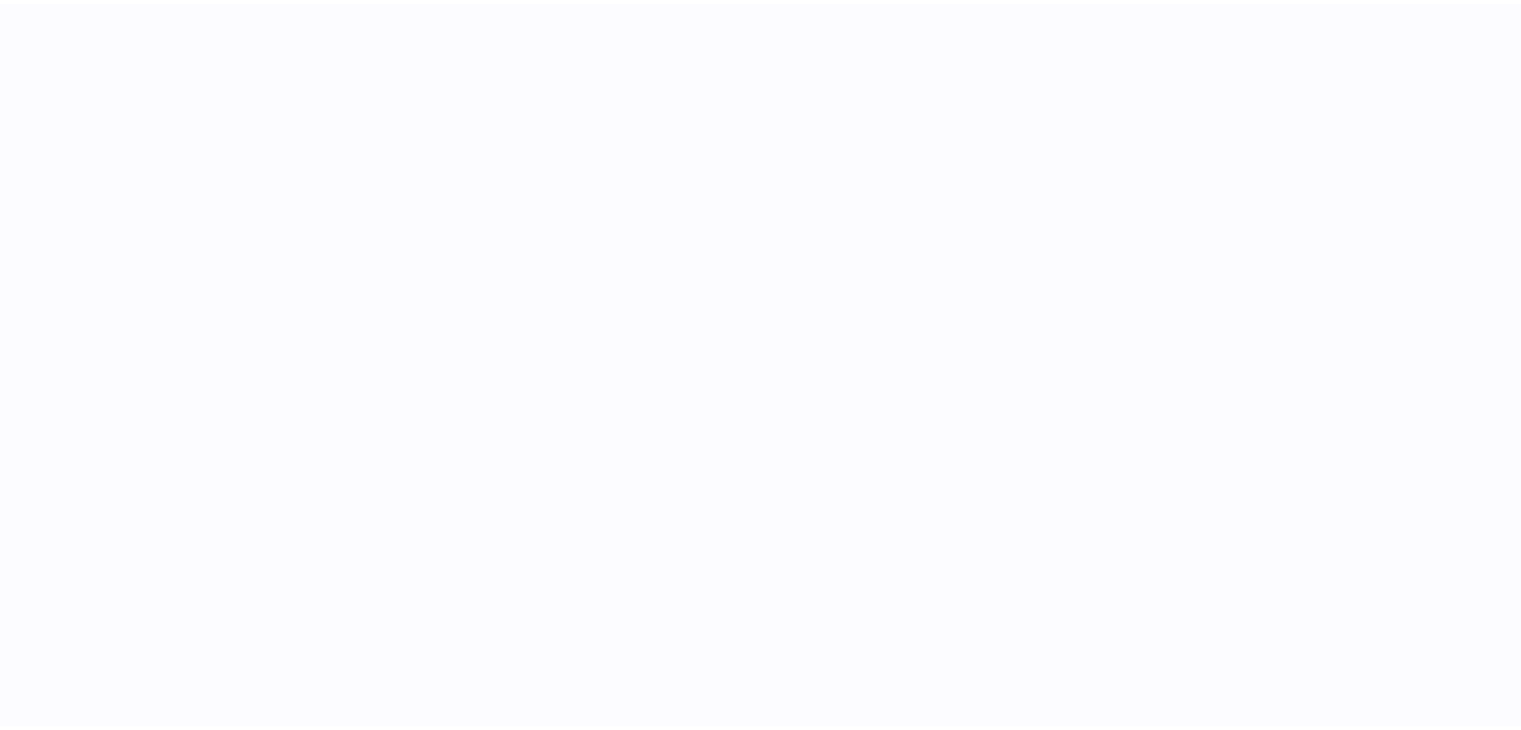 scroll, scrollTop: 0, scrollLeft: 0, axis: both 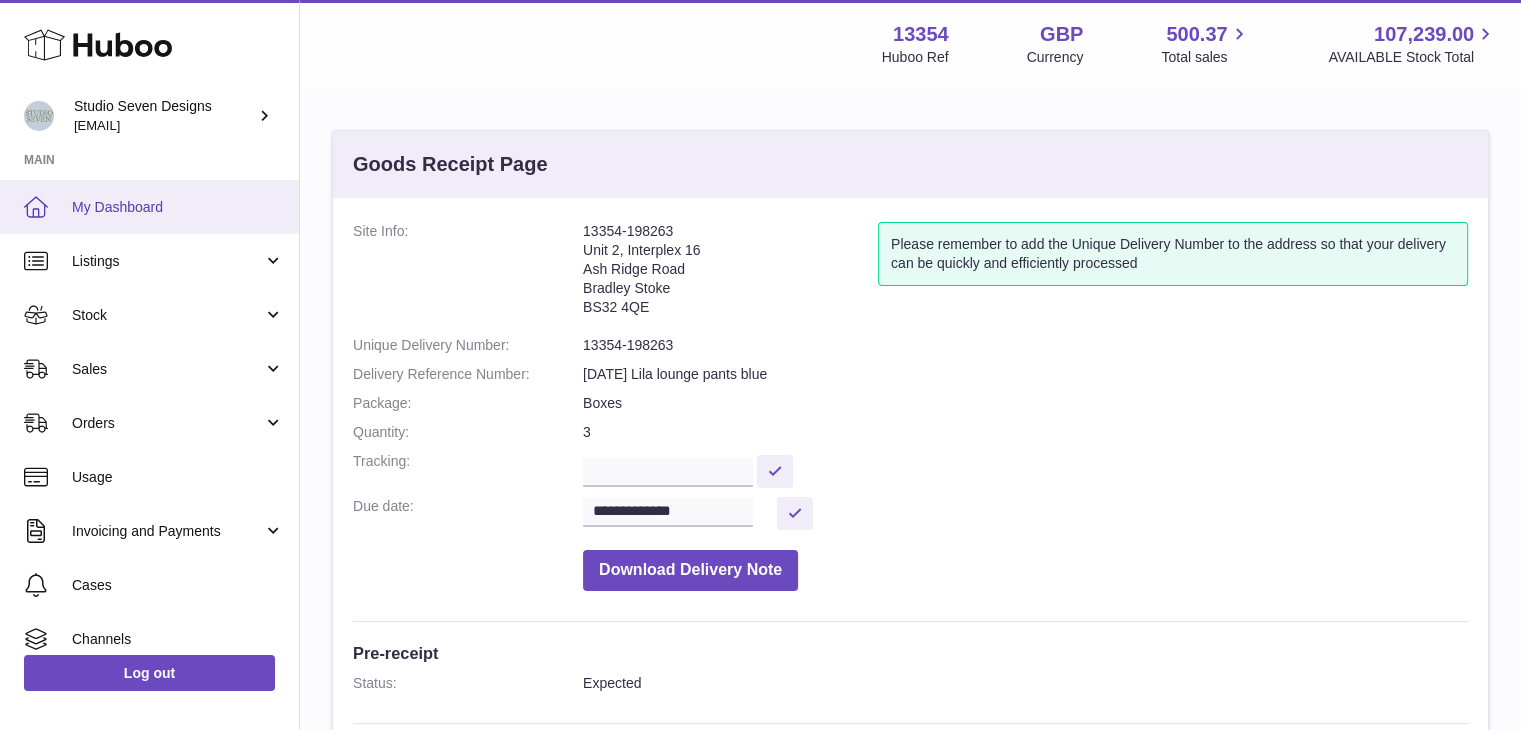 click on "My Dashboard" at bounding box center (149, 207) 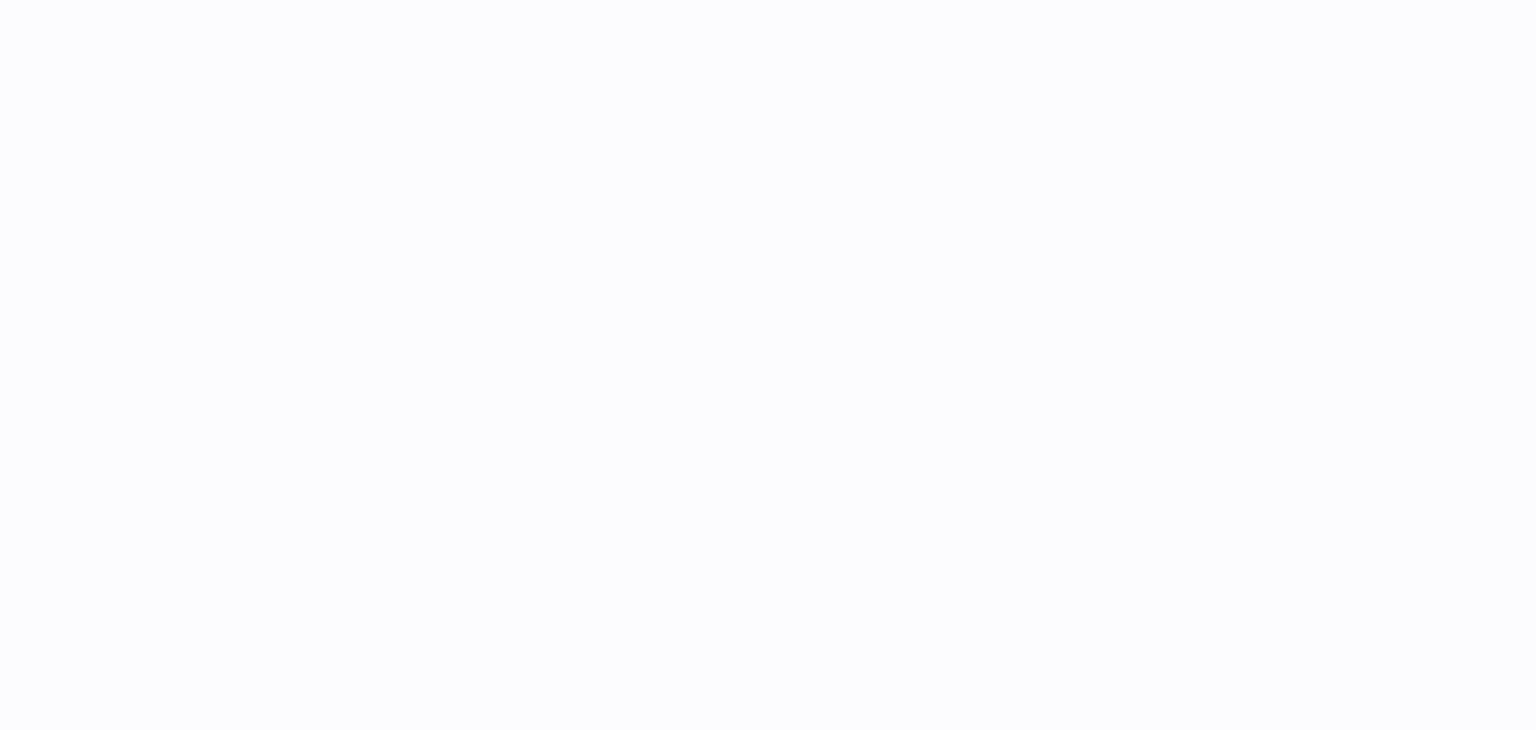 scroll, scrollTop: 0, scrollLeft: 0, axis: both 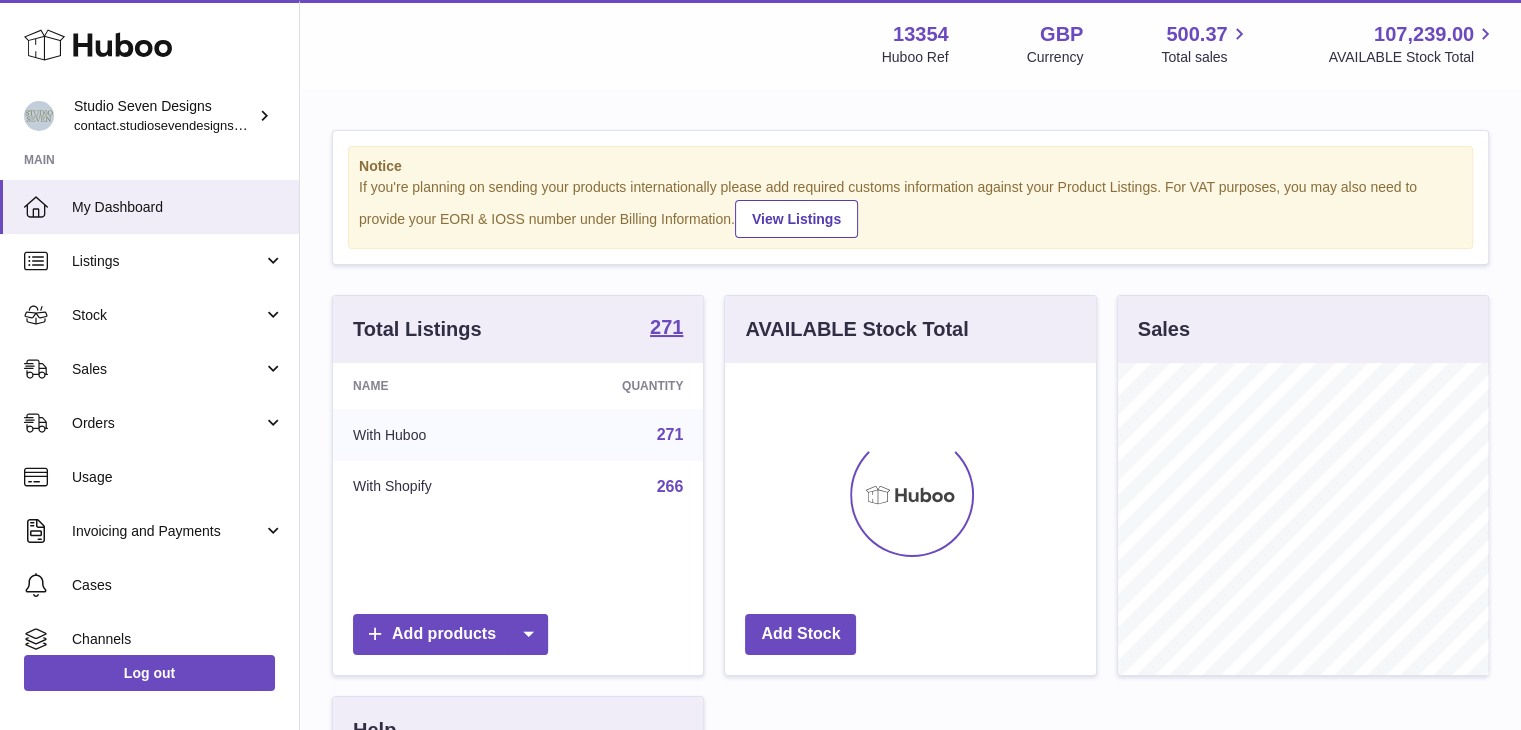 click on "Stock" at bounding box center [167, 315] 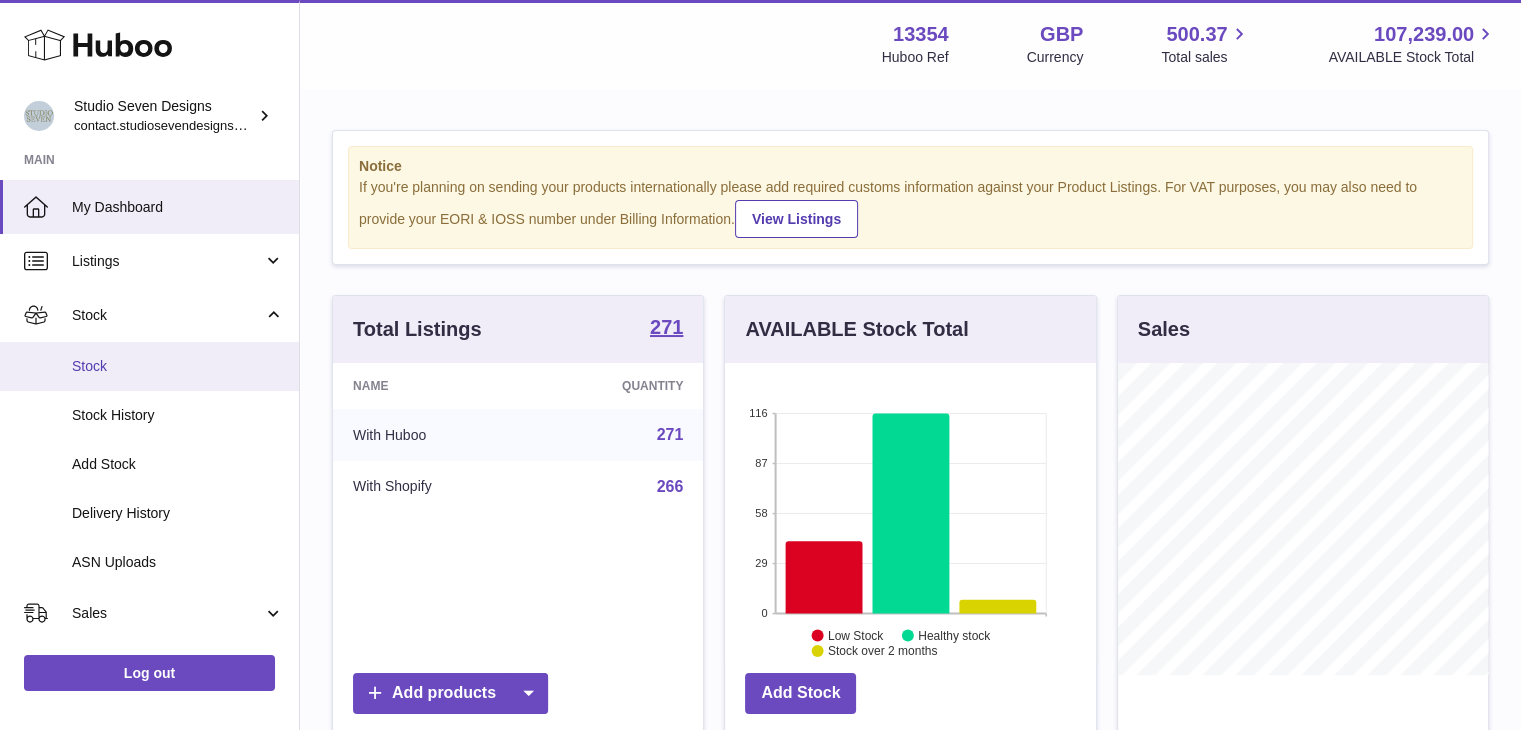 click on "Stock" at bounding box center [178, 366] 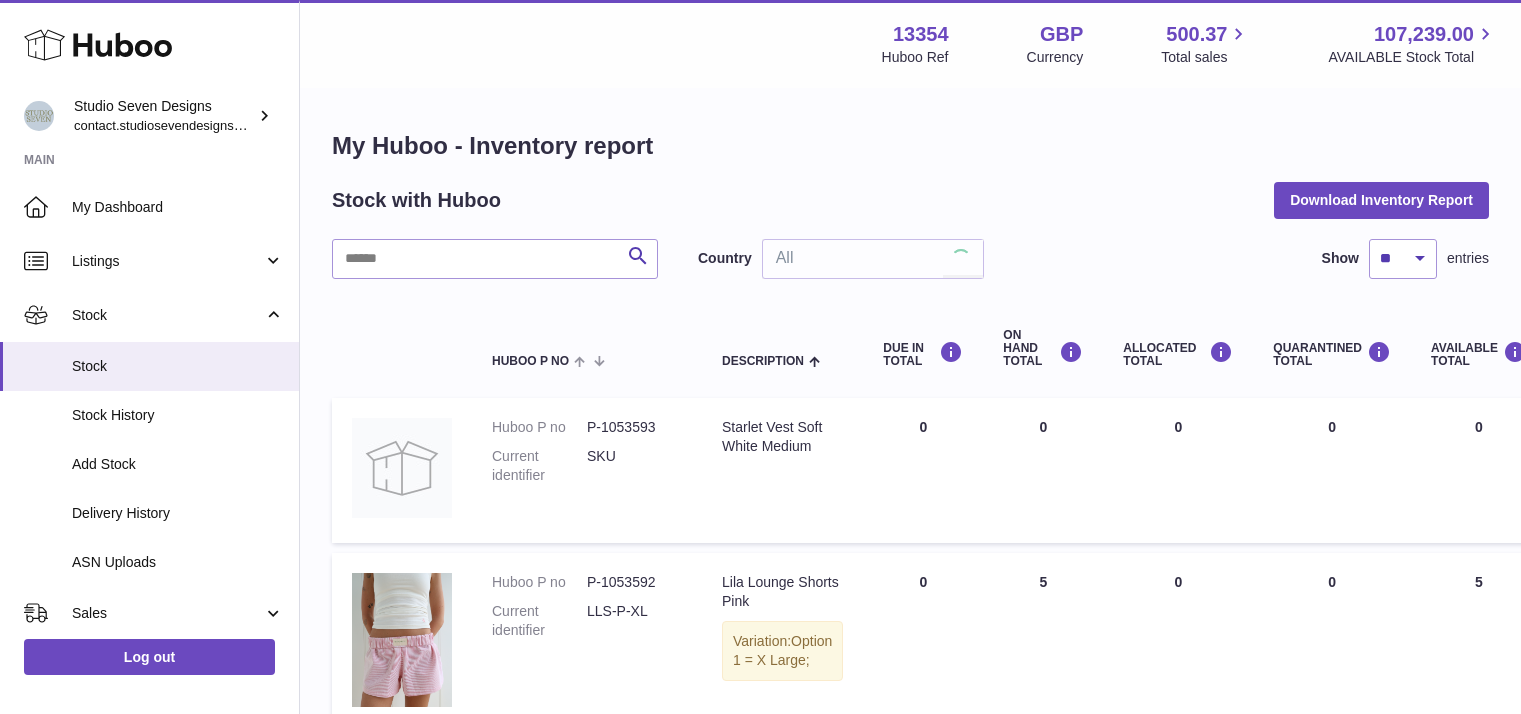 scroll, scrollTop: 0, scrollLeft: 0, axis: both 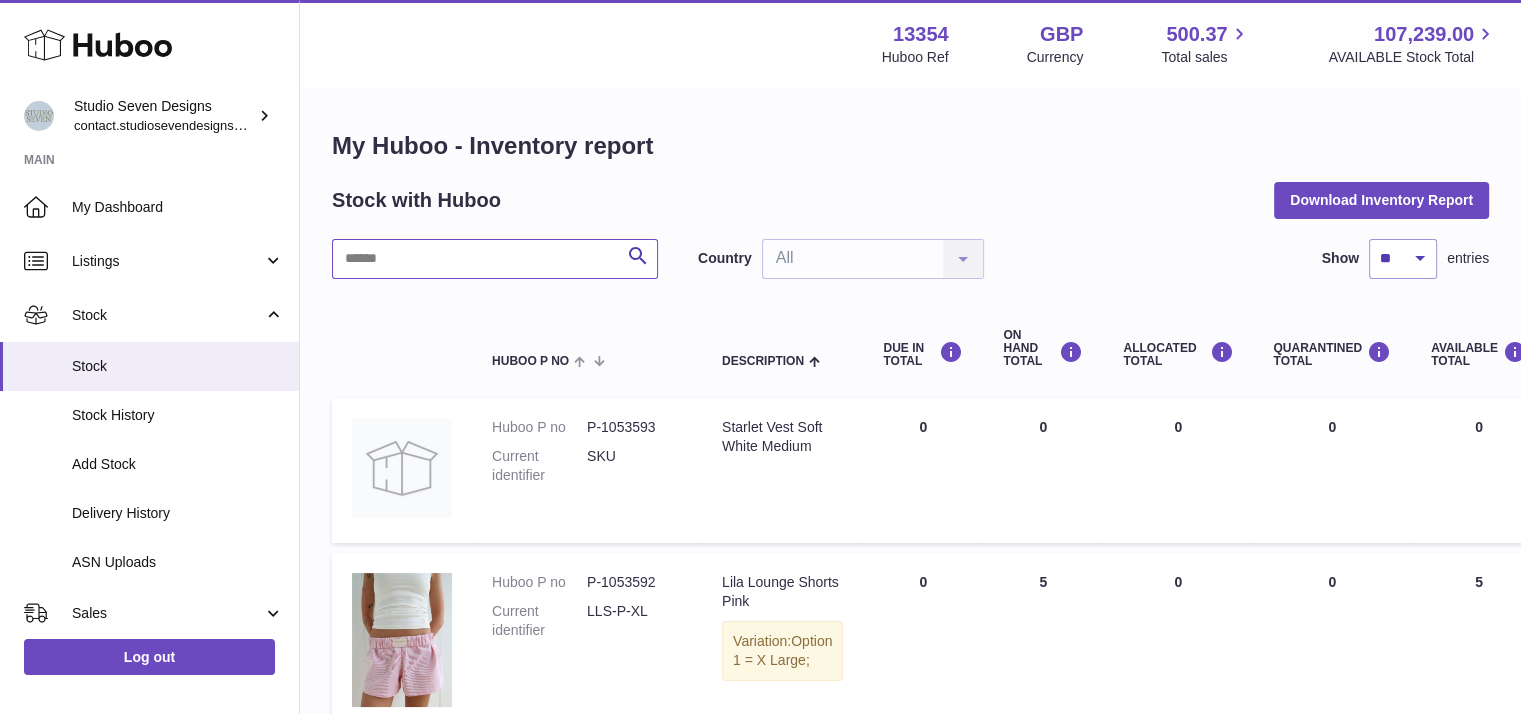click at bounding box center (495, 259) 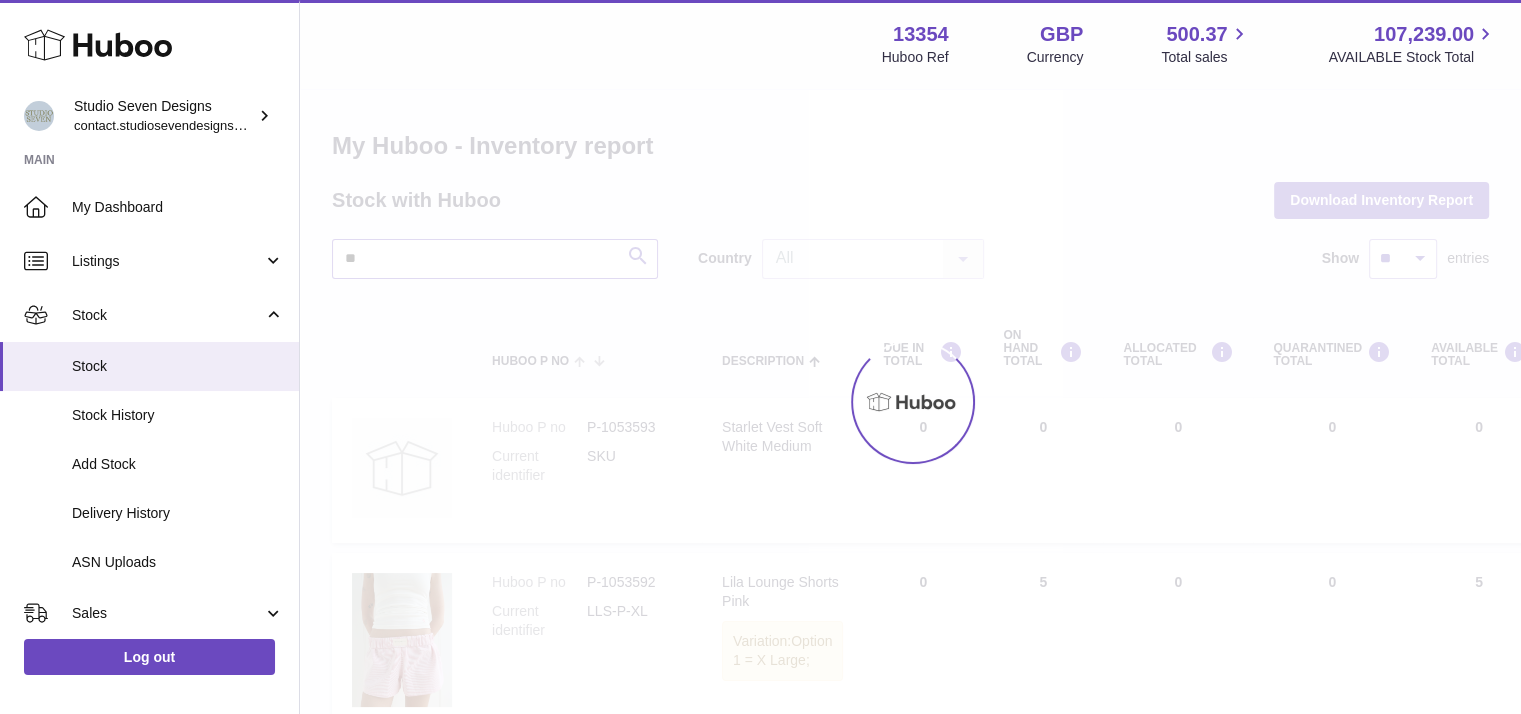 type on "*" 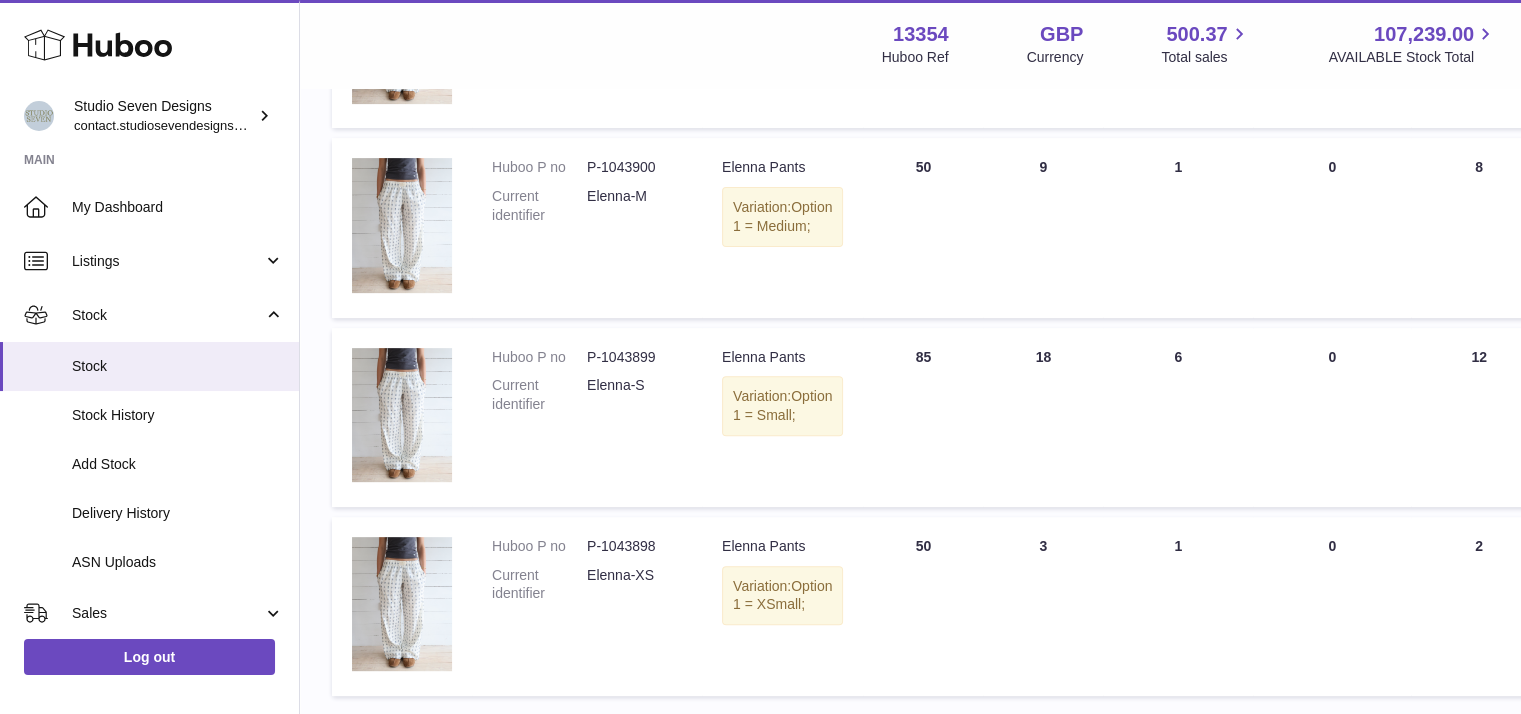 scroll, scrollTop: 635, scrollLeft: 0, axis: vertical 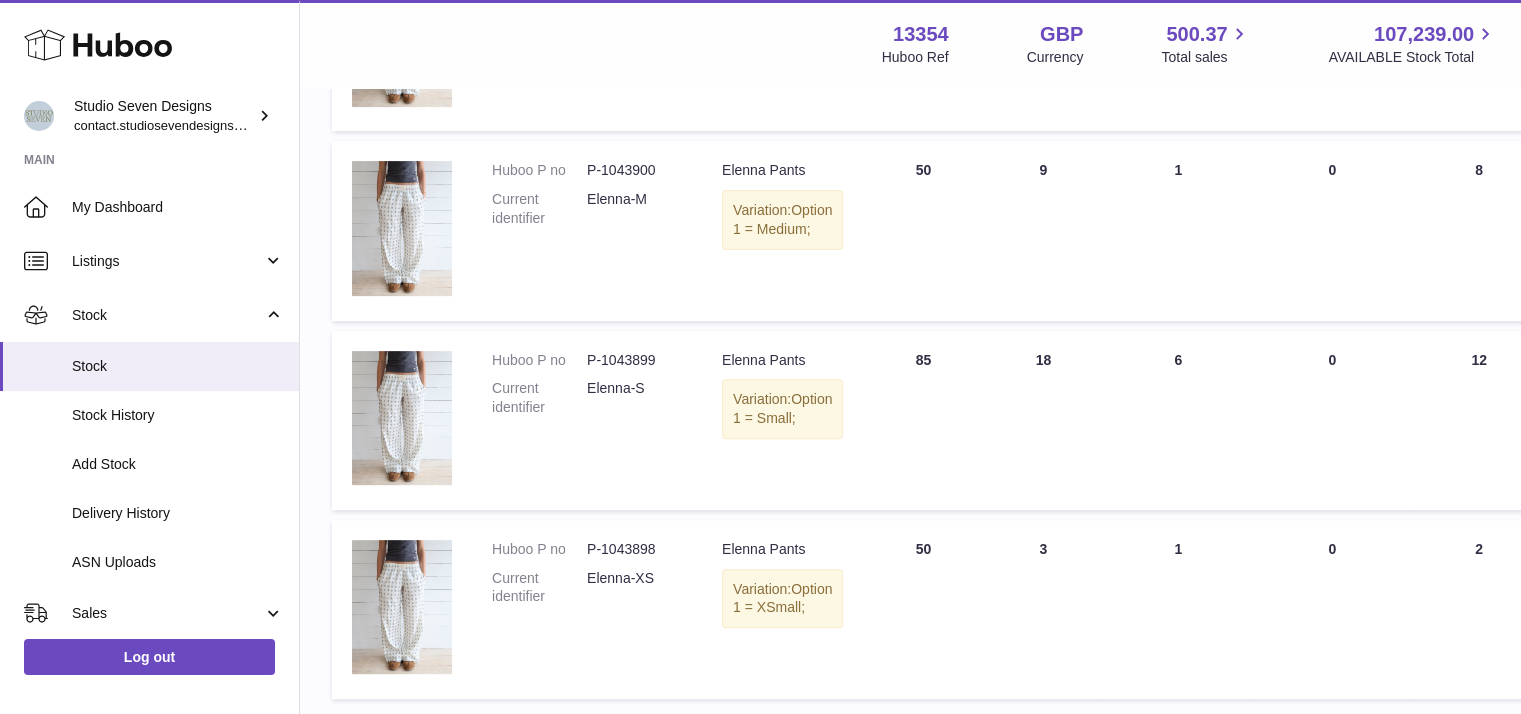 type on "**********" 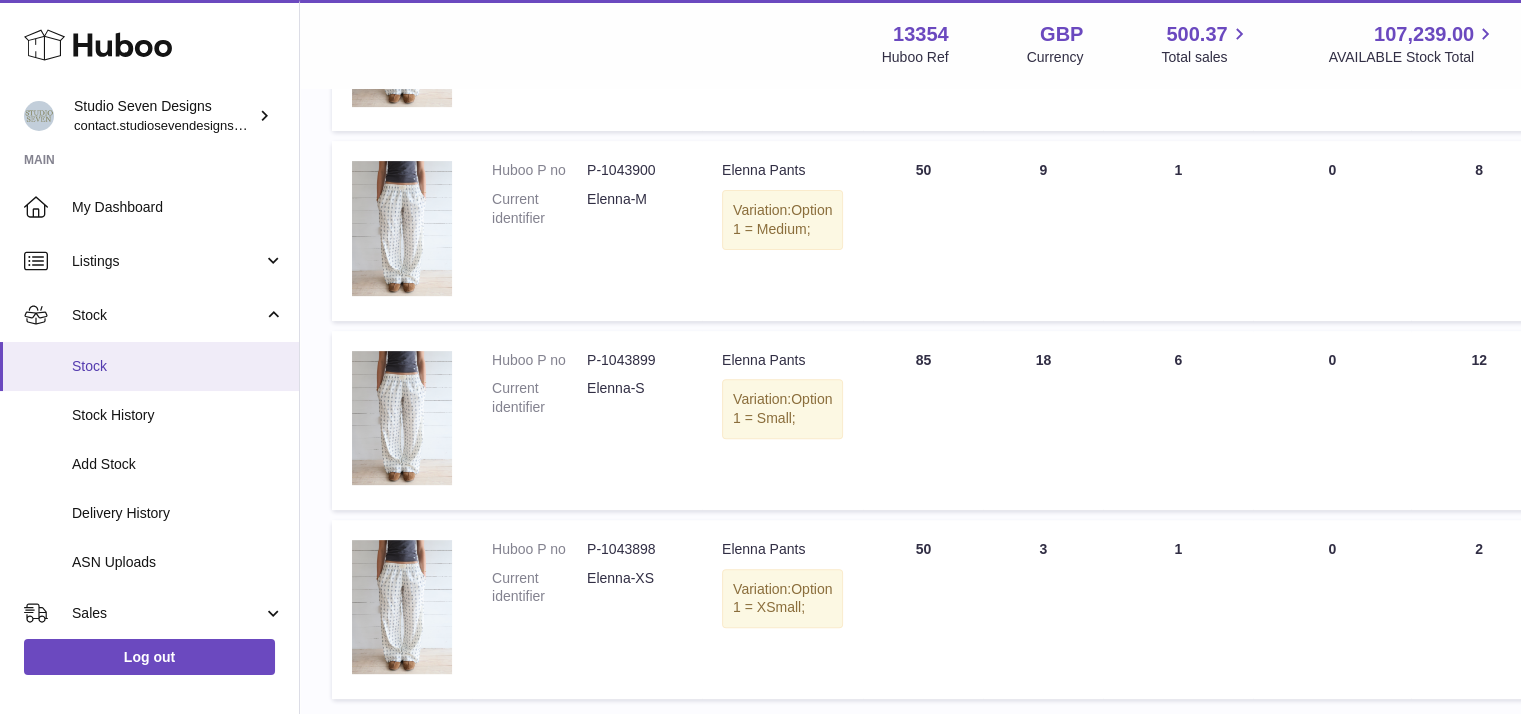 click on "Stock" at bounding box center (149, 366) 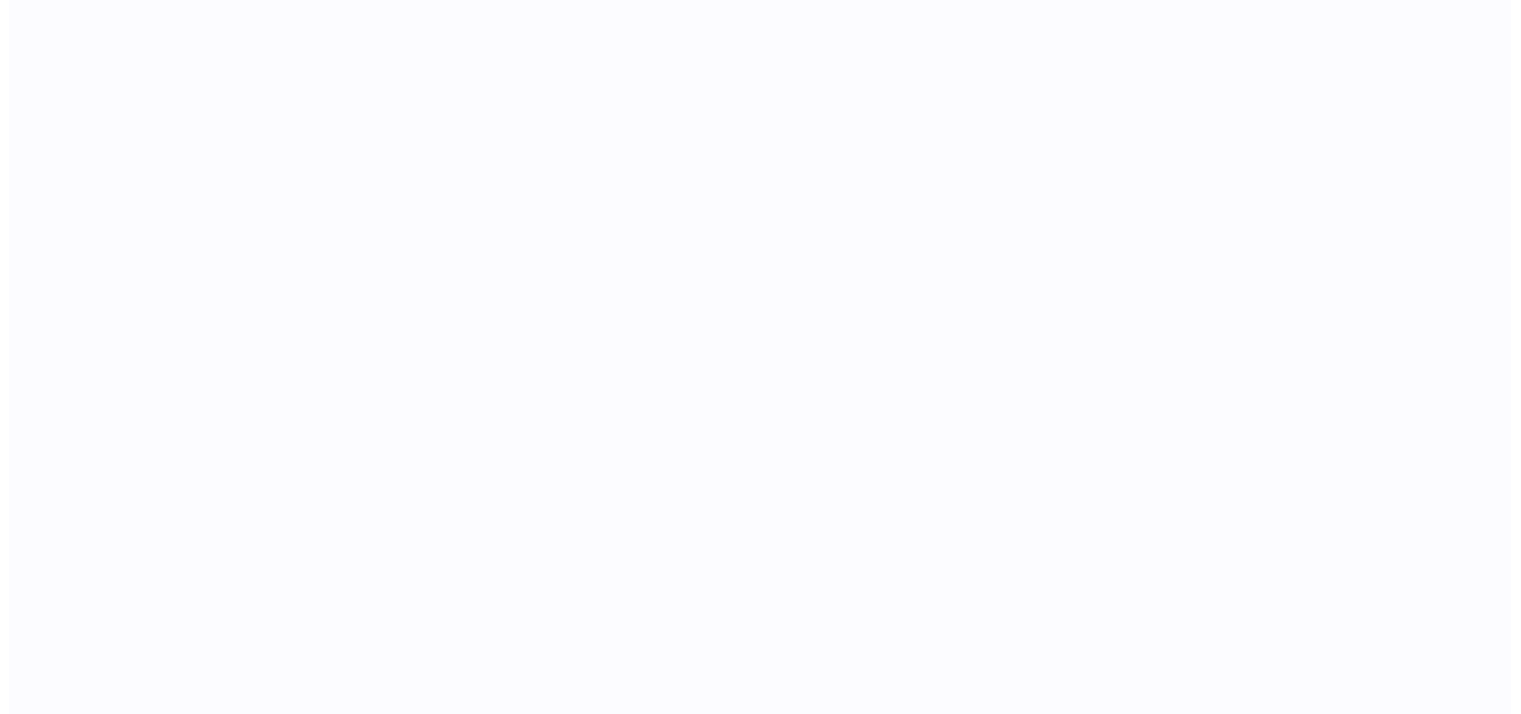 scroll, scrollTop: 0, scrollLeft: 0, axis: both 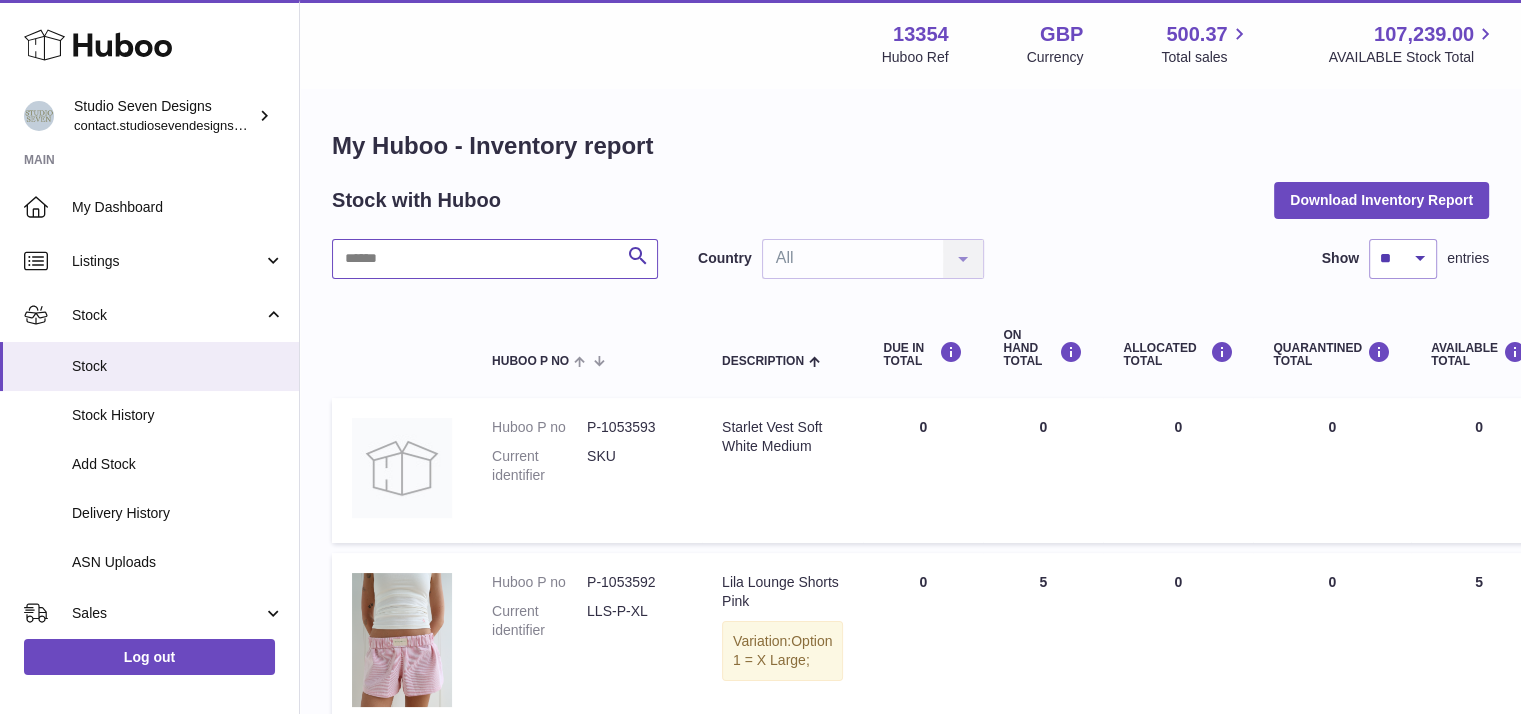 click at bounding box center (495, 259) 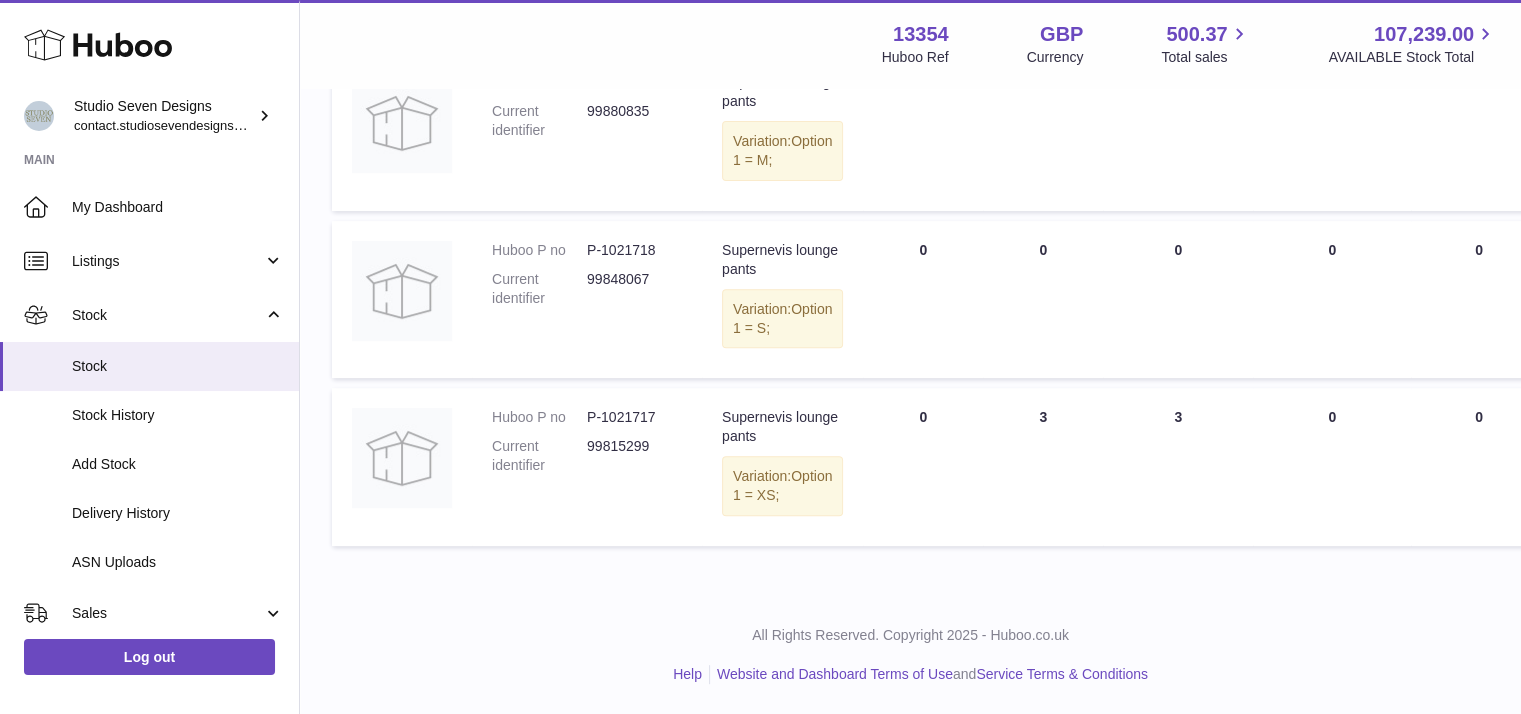 scroll, scrollTop: 0, scrollLeft: 0, axis: both 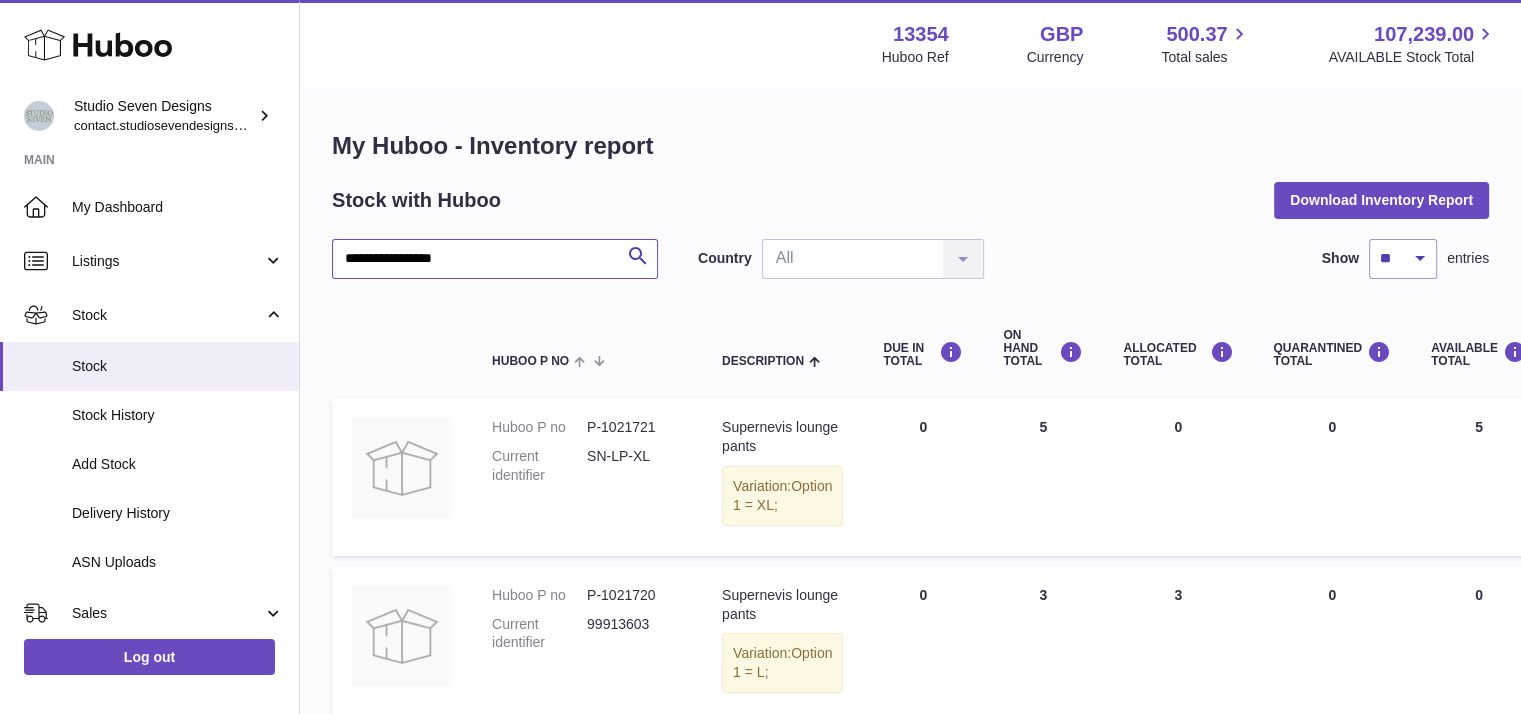 type on "**********" 